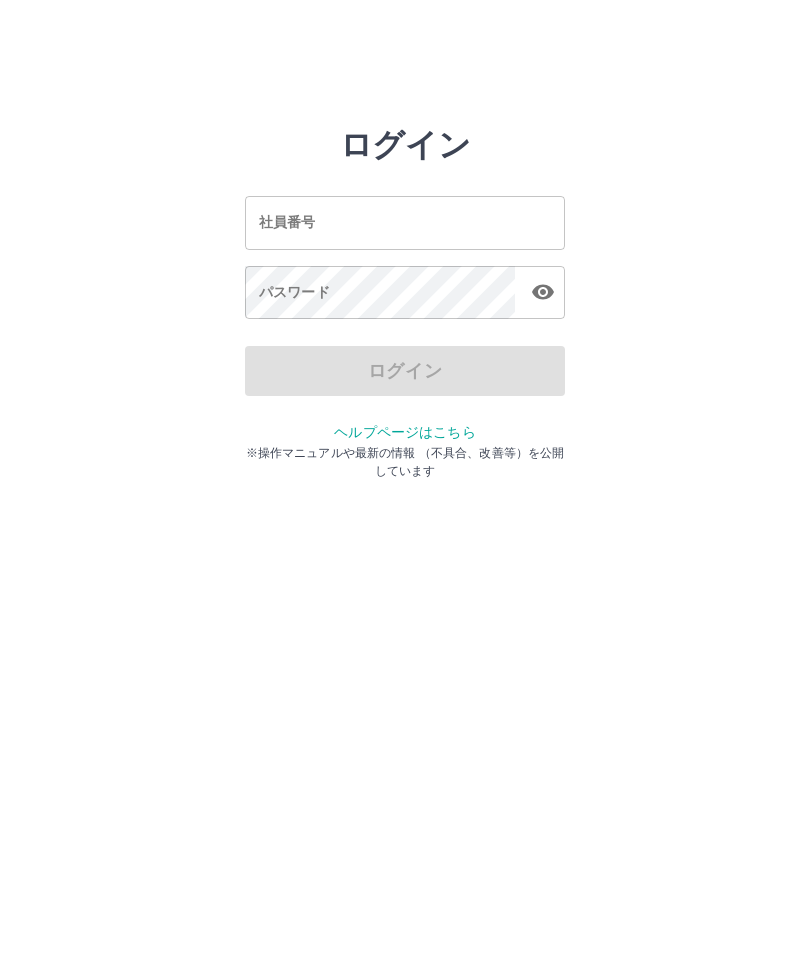 scroll, scrollTop: 0, scrollLeft: 0, axis: both 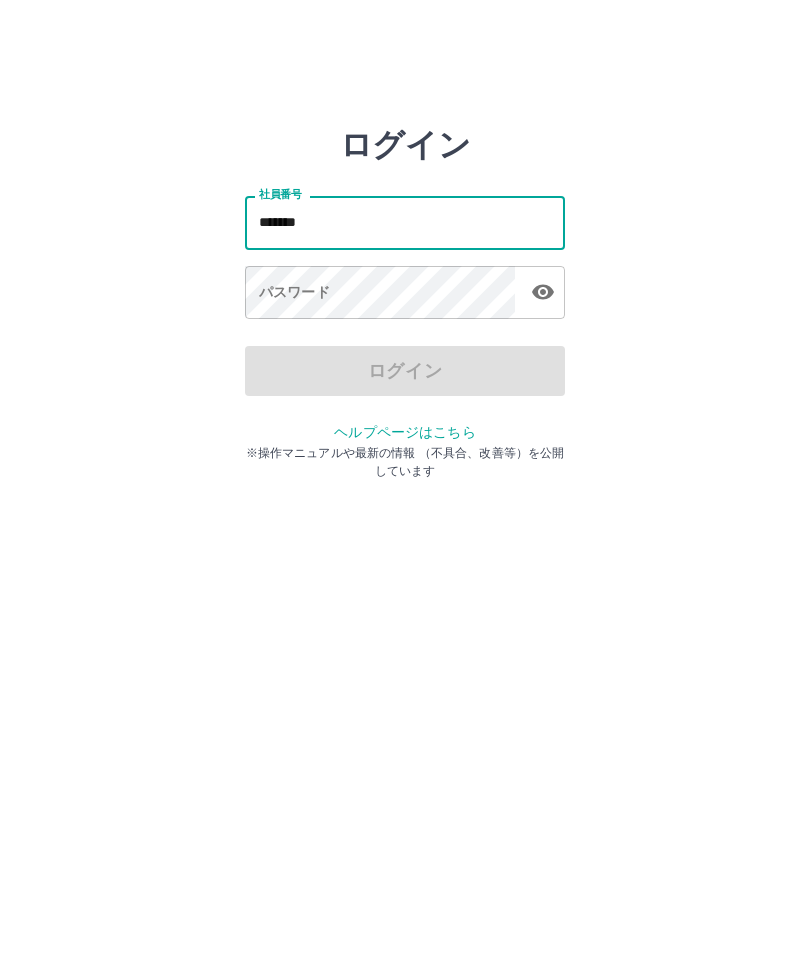 type on "*******" 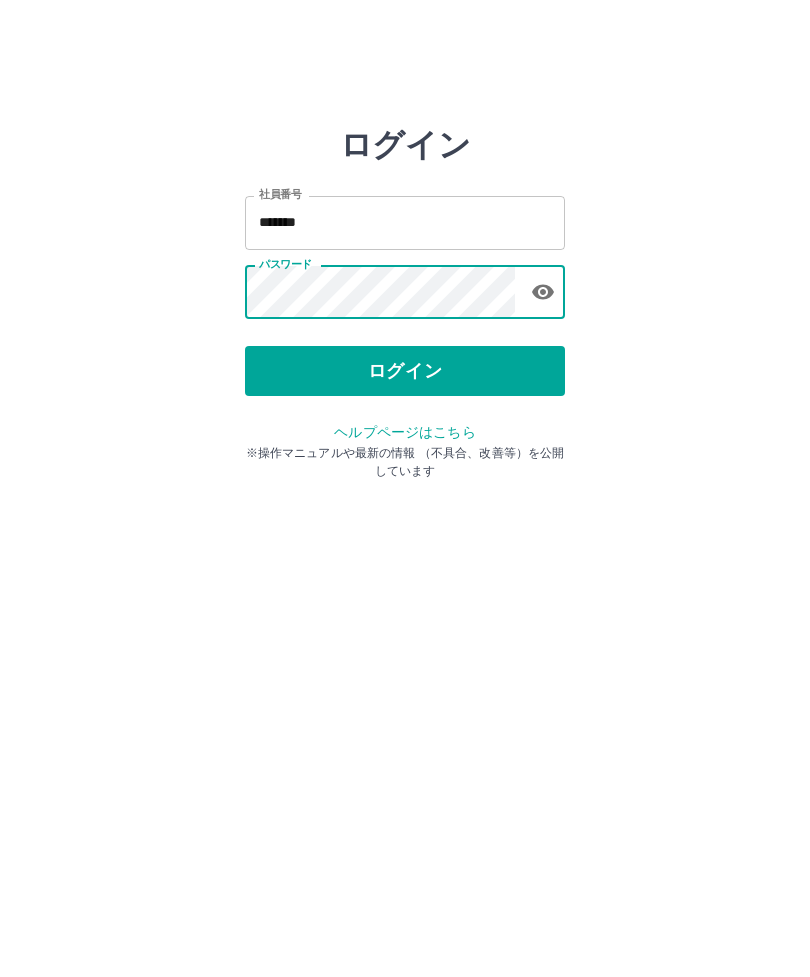 click on "ログイン" at bounding box center [405, 371] 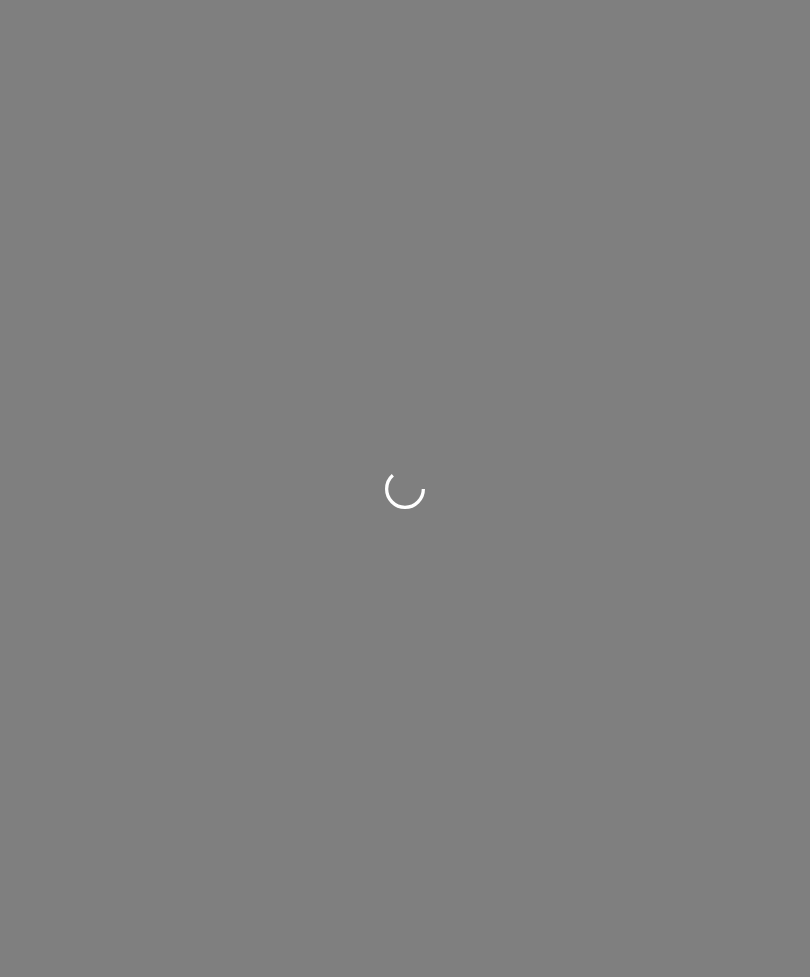 scroll, scrollTop: 0, scrollLeft: 0, axis: both 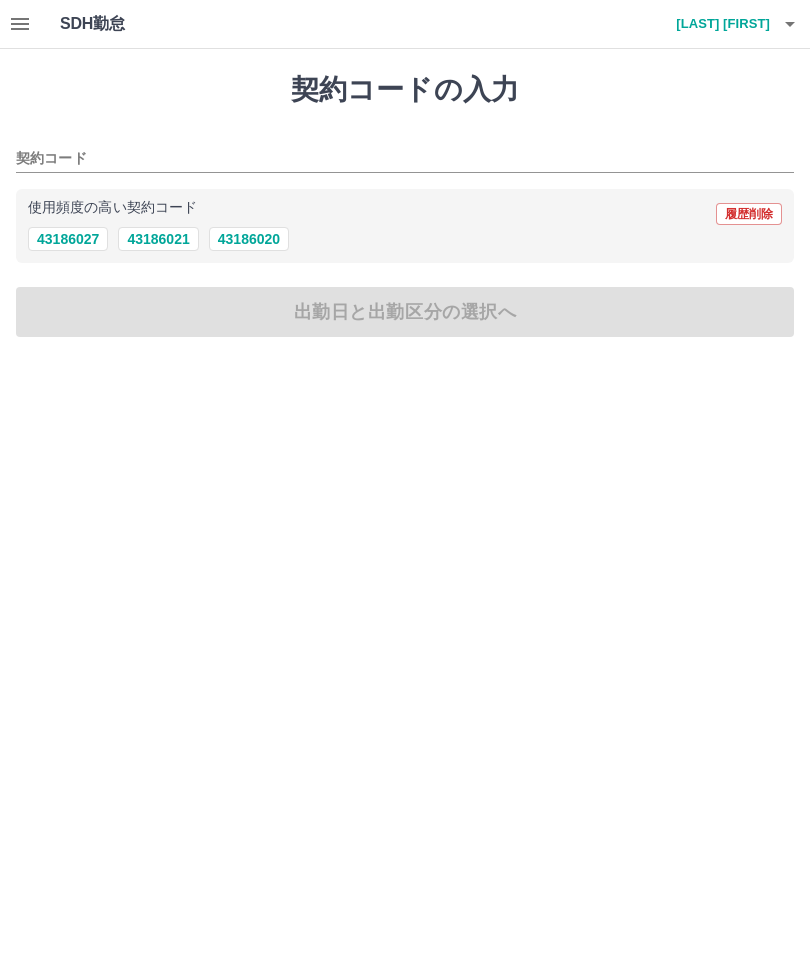 click on "43186020" at bounding box center [249, 239] 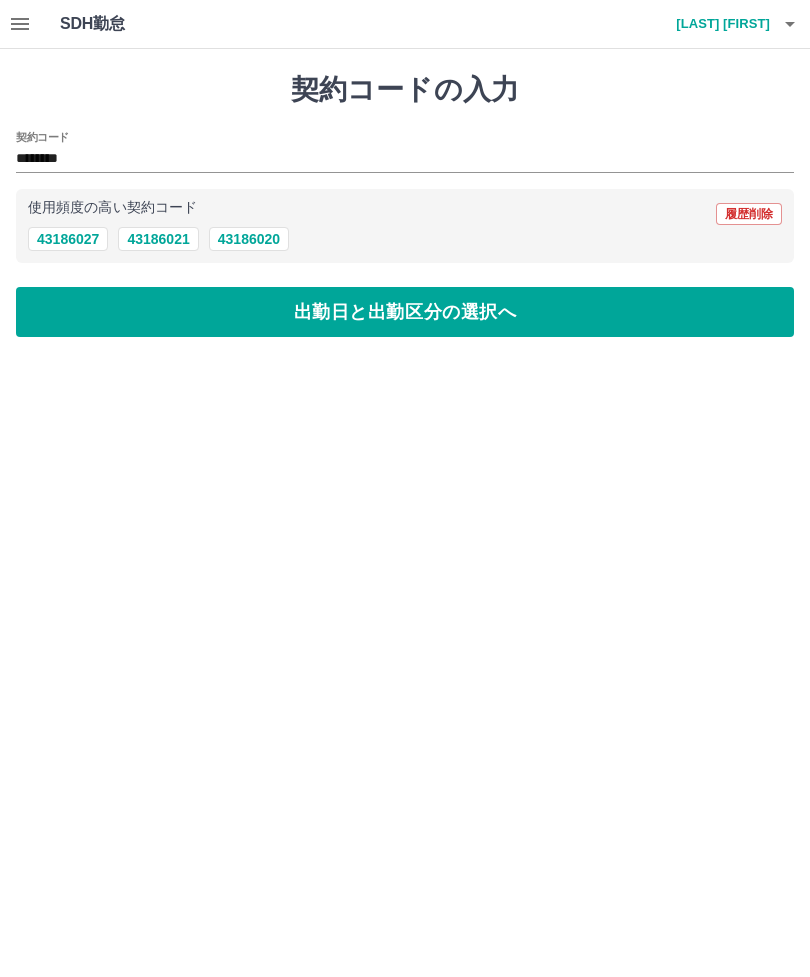 click on "出勤日と出勤区分の選択へ" at bounding box center [405, 312] 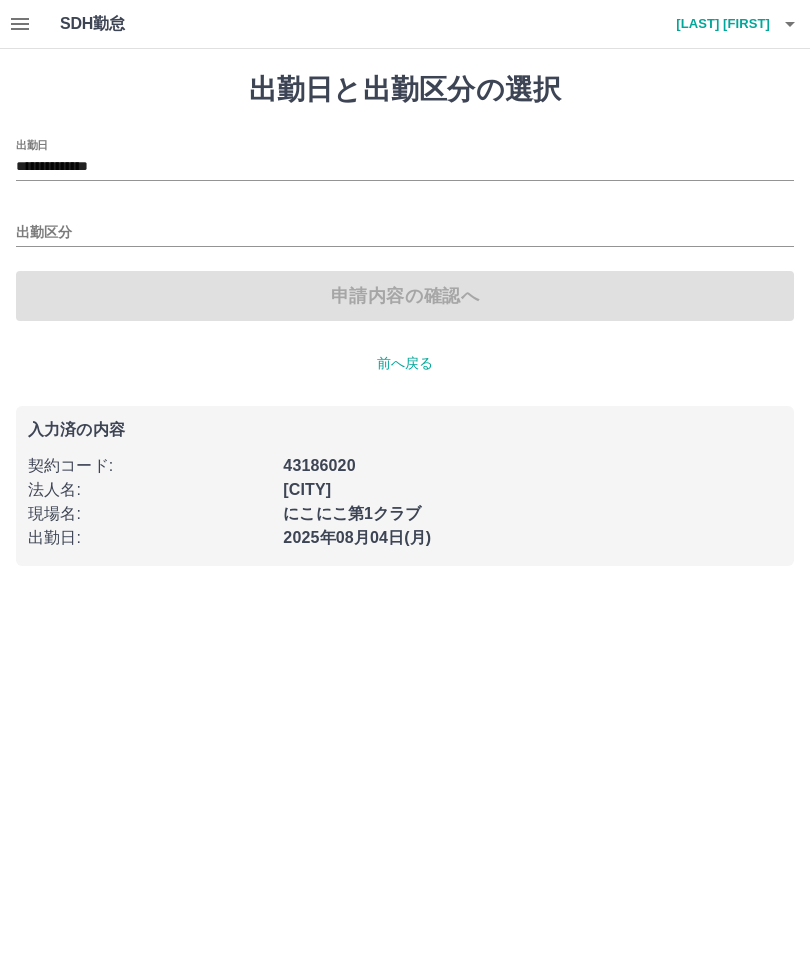 click on "出勤区分" at bounding box center [405, 226] 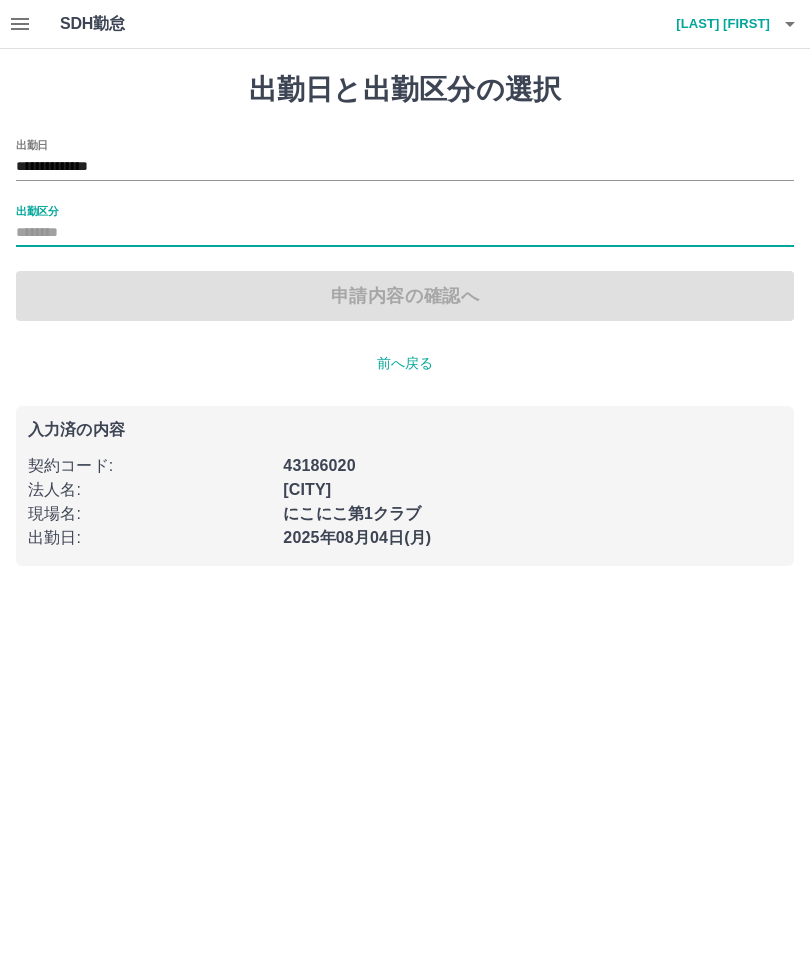 click on "出勤区分" at bounding box center (37, 210) 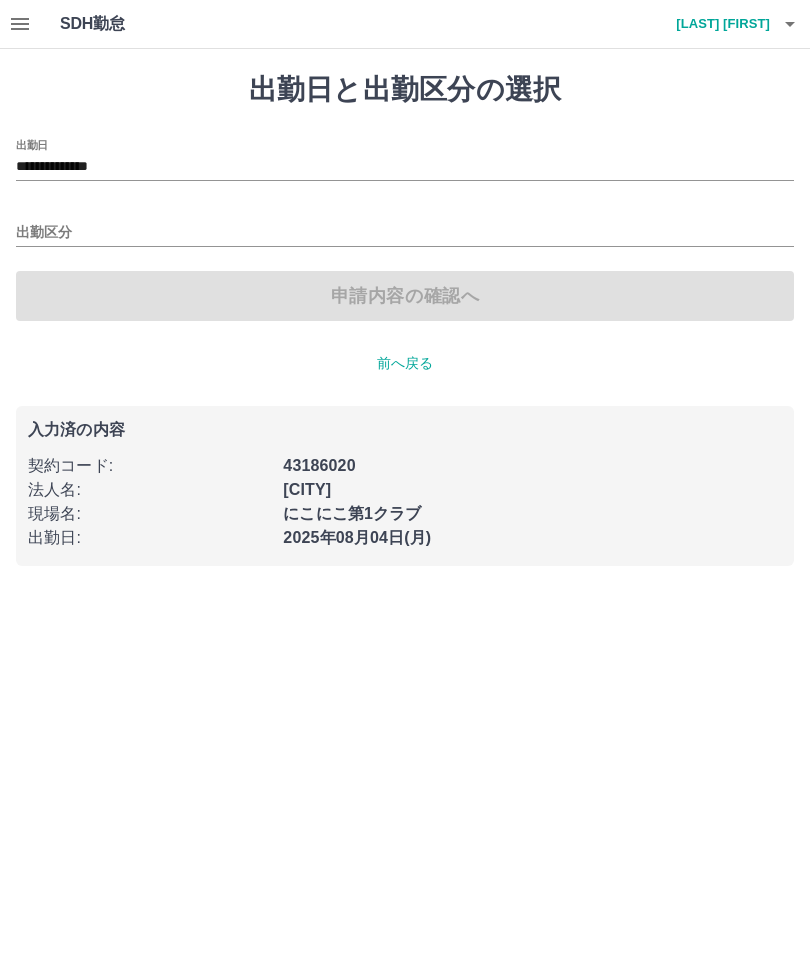 click on "出勤区分" at bounding box center (405, 226) 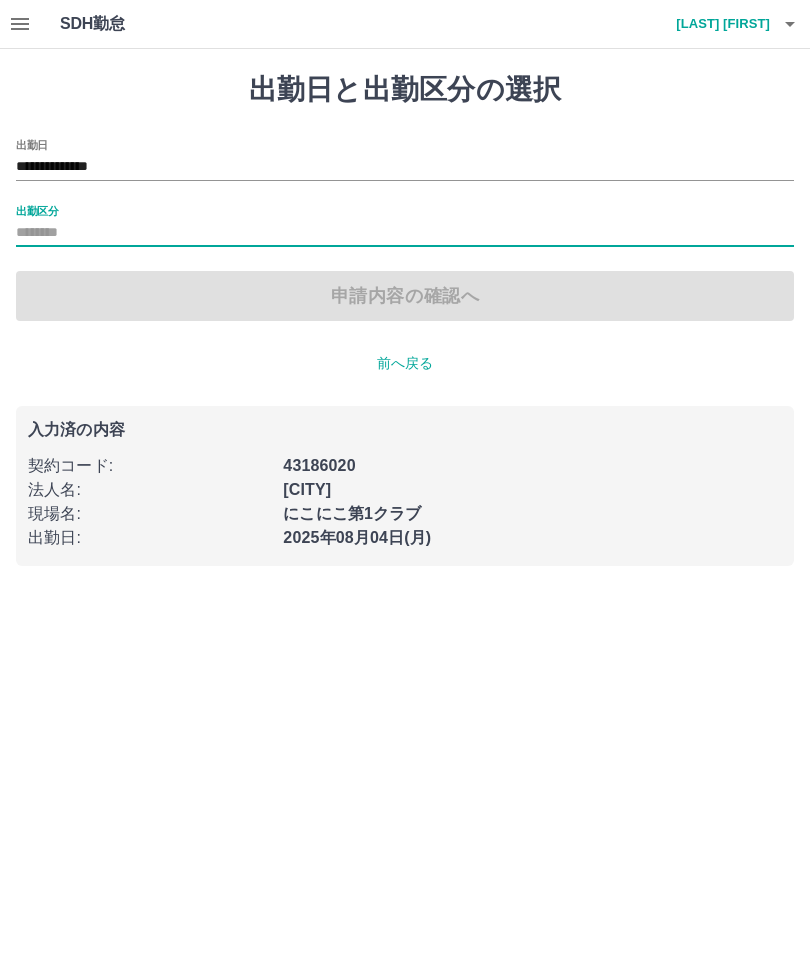 click on "出勤区分" at bounding box center [37, 210] 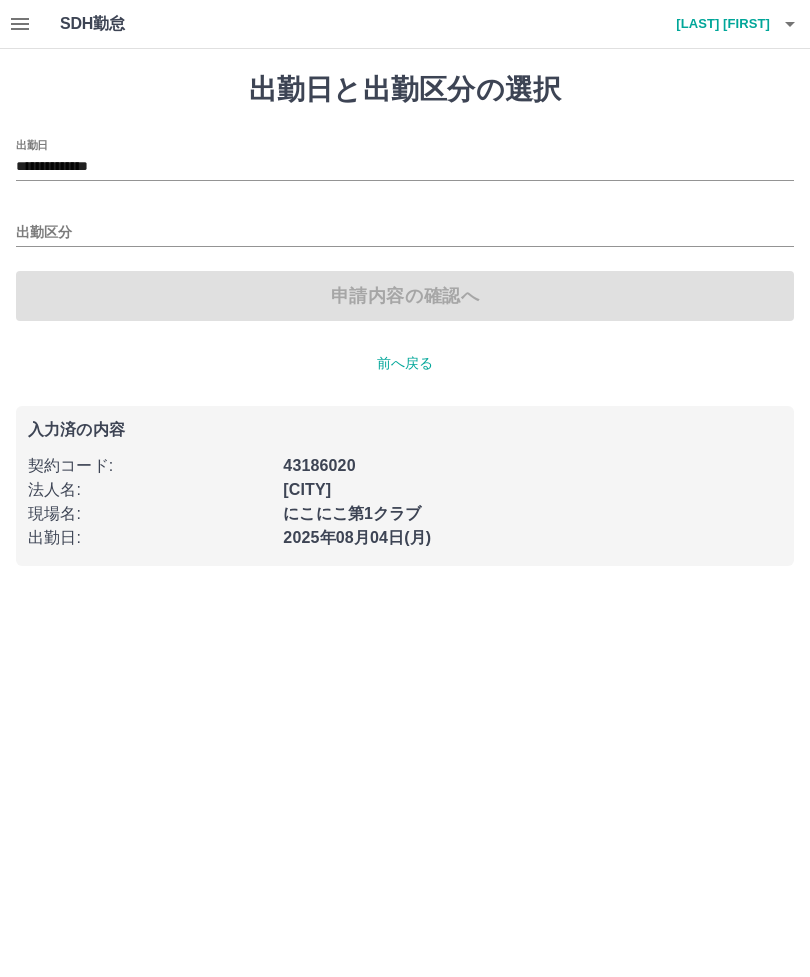 click on "前へ戻る" at bounding box center (405, 363) 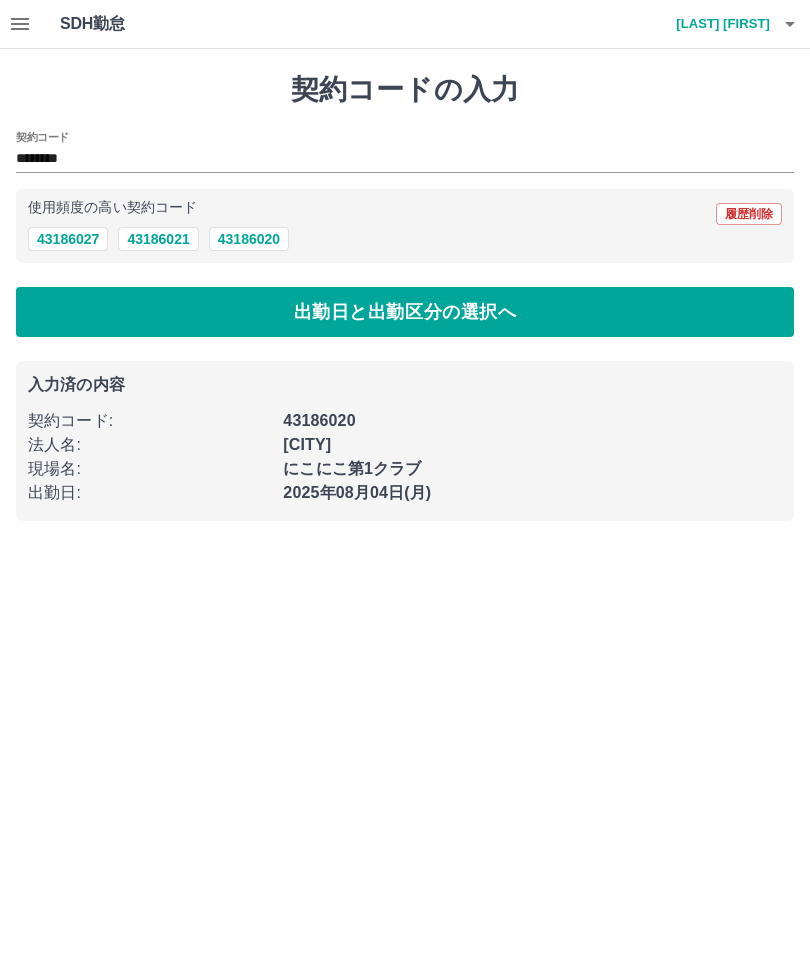 click on "43186020" at bounding box center [249, 239] 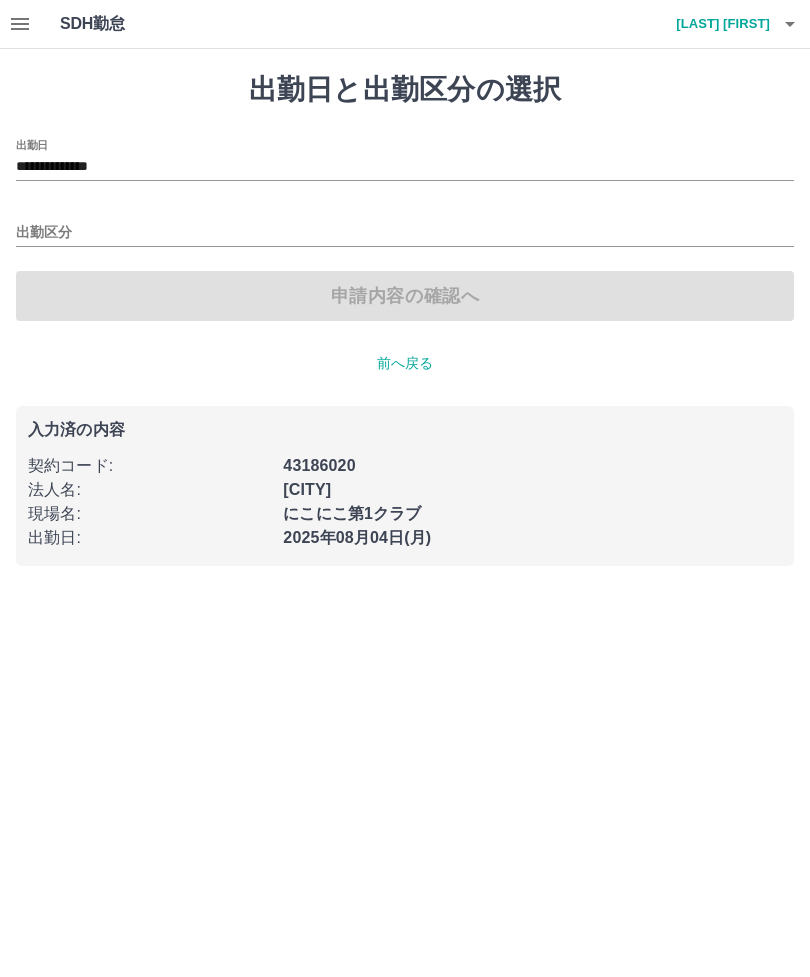 click on "出勤区分" at bounding box center (405, 226) 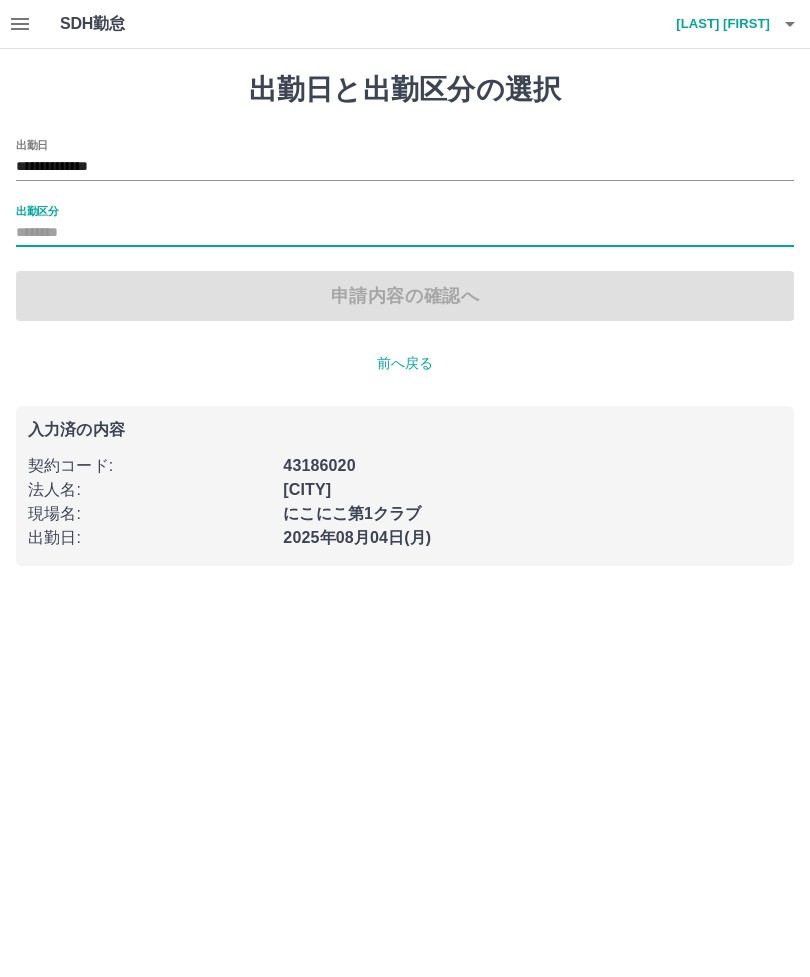 click on "前へ戻る" at bounding box center (405, 363) 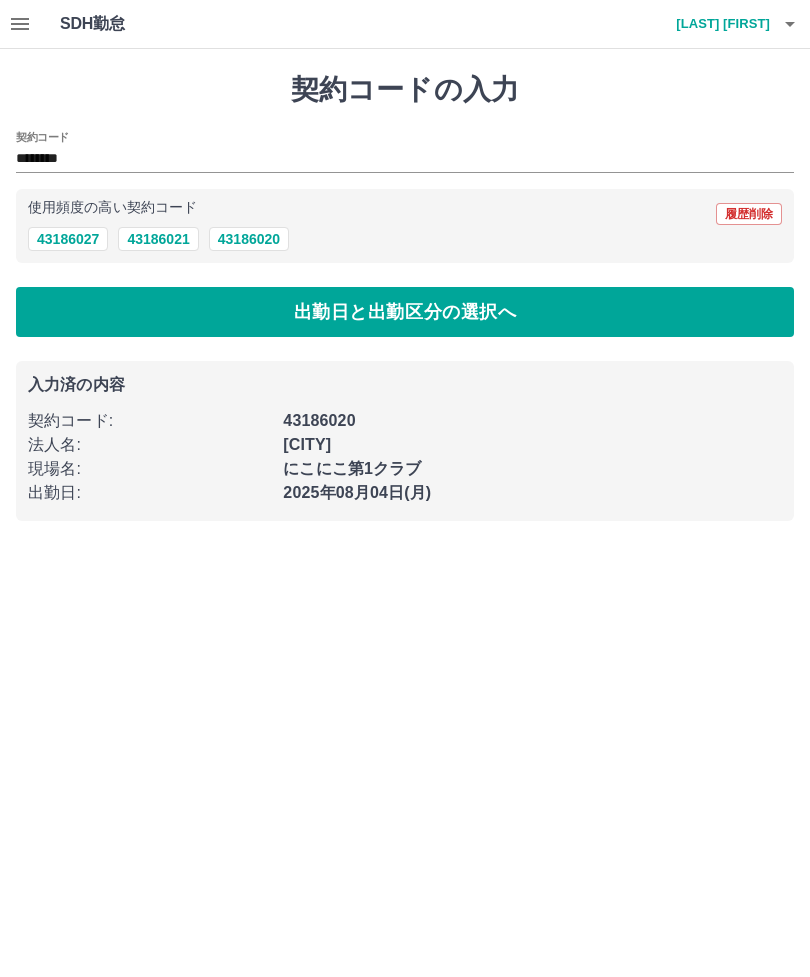 click on "43186020" at bounding box center [249, 239] 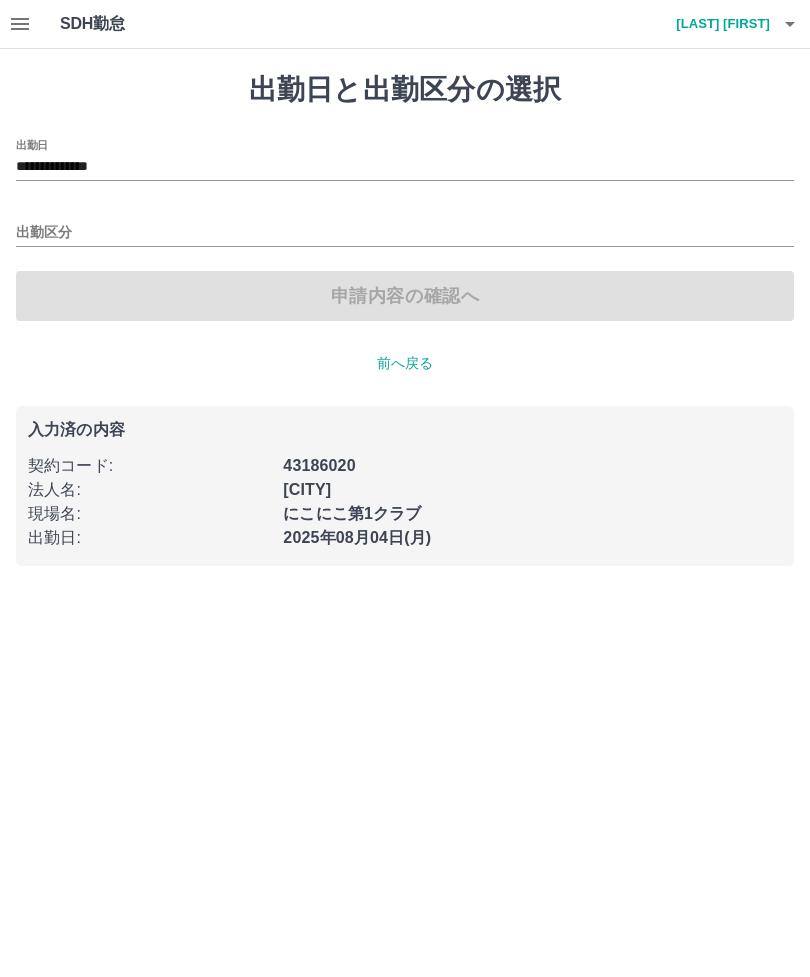 click on "出勤区分" at bounding box center [405, 233] 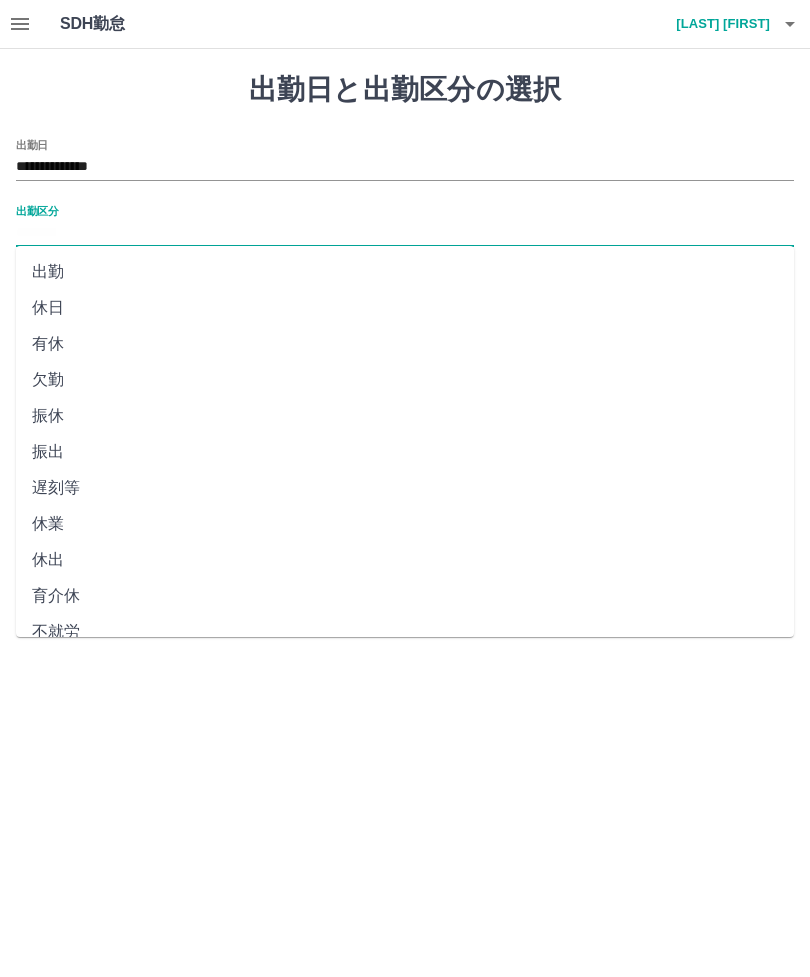 click on "出勤" at bounding box center [405, 272] 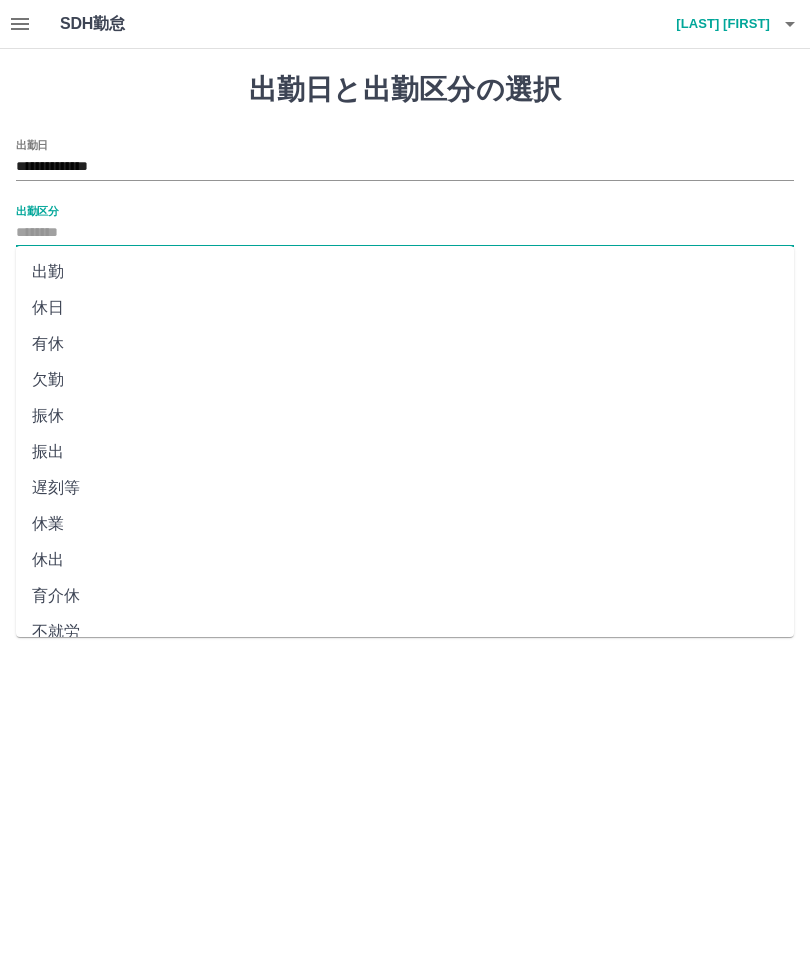 type on "**" 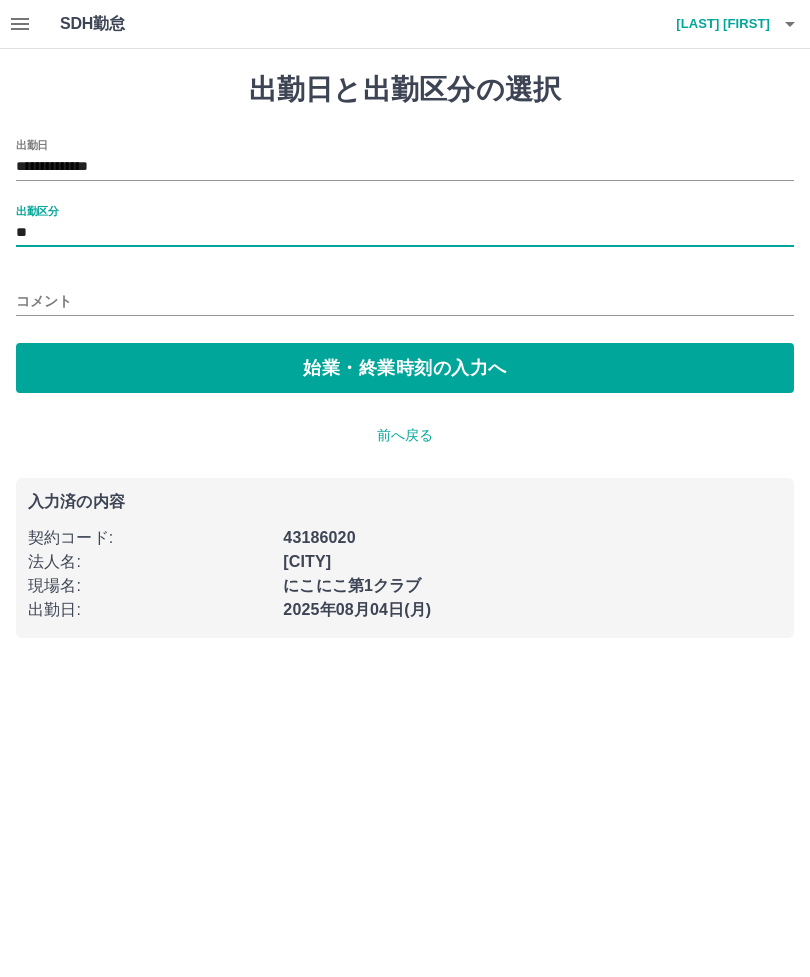click on "始業・終業時刻の入力へ" at bounding box center (405, 368) 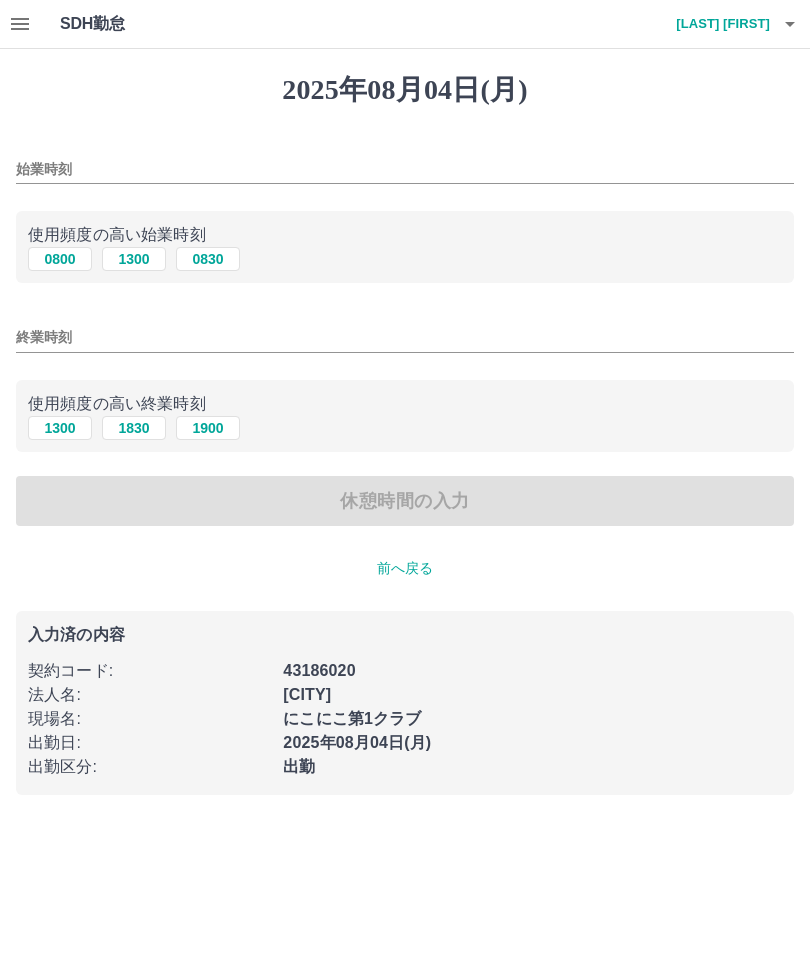 click on "1300" at bounding box center [134, 259] 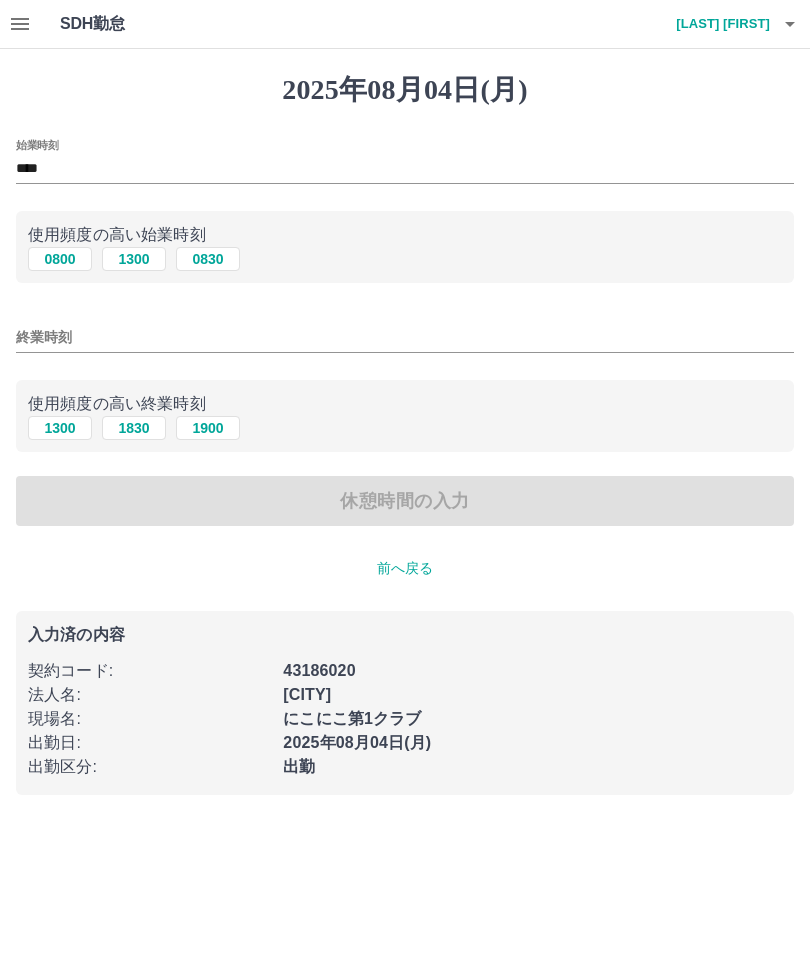 click on "1830" at bounding box center (134, 428) 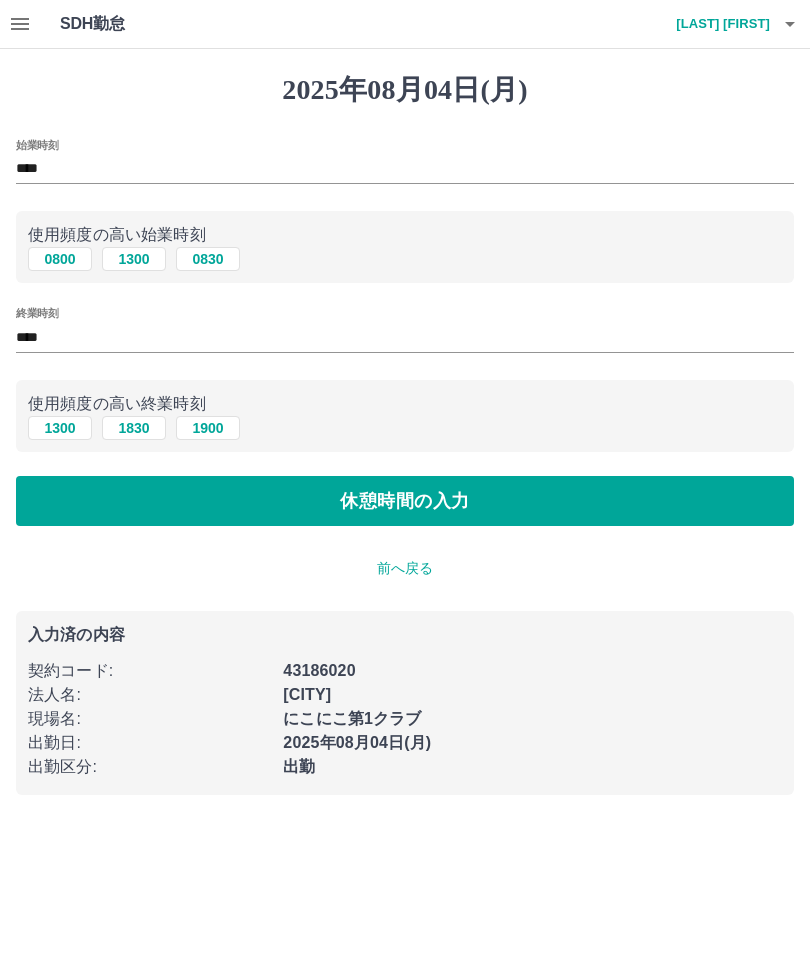 click on "休憩時間の入力" at bounding box center [405, 501] 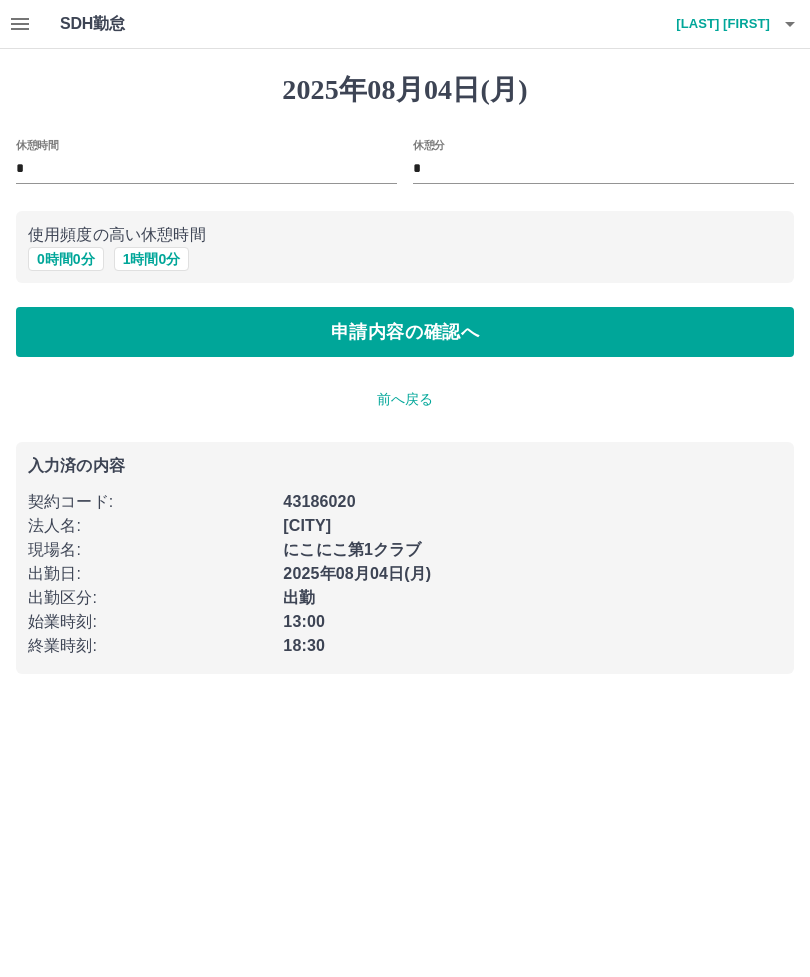 click on "申請内容の確認へ" at bounding box center [405, 332] 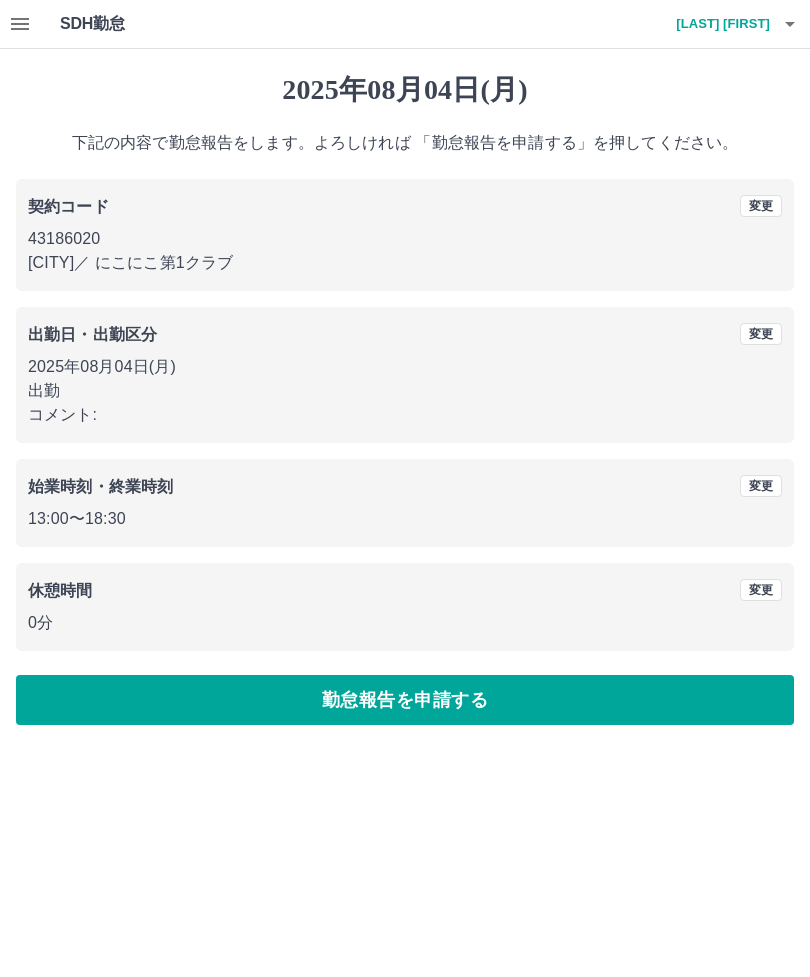click on "勤怠報告を申請する" at bounding box center (405, 700) 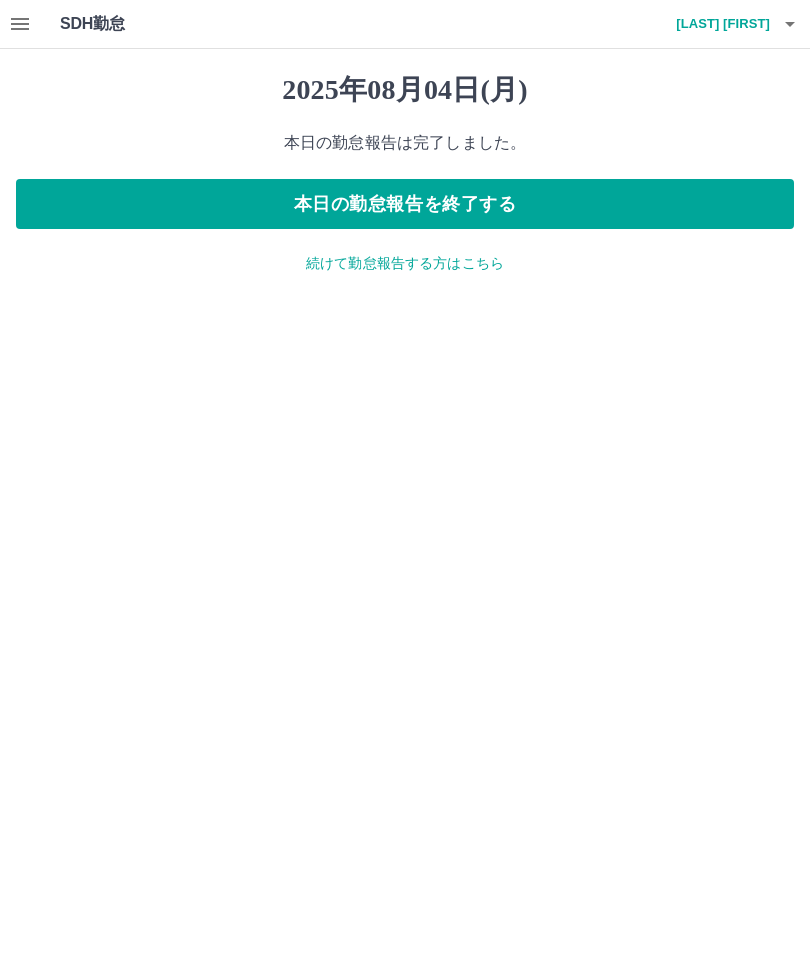 click on "本日の勤怠報告を終了する" at bounding box center [405, 204] 